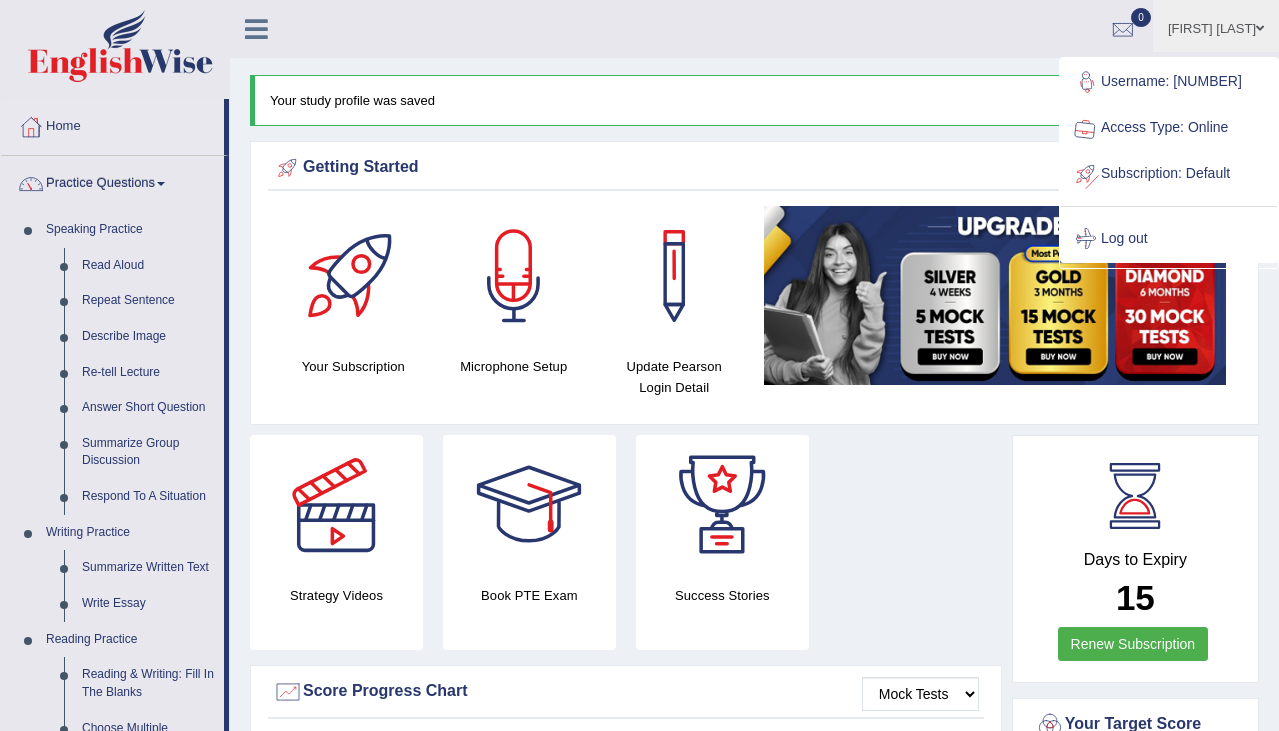 scroll, scrollTop: 0, scrollLeft: 0, axis: both 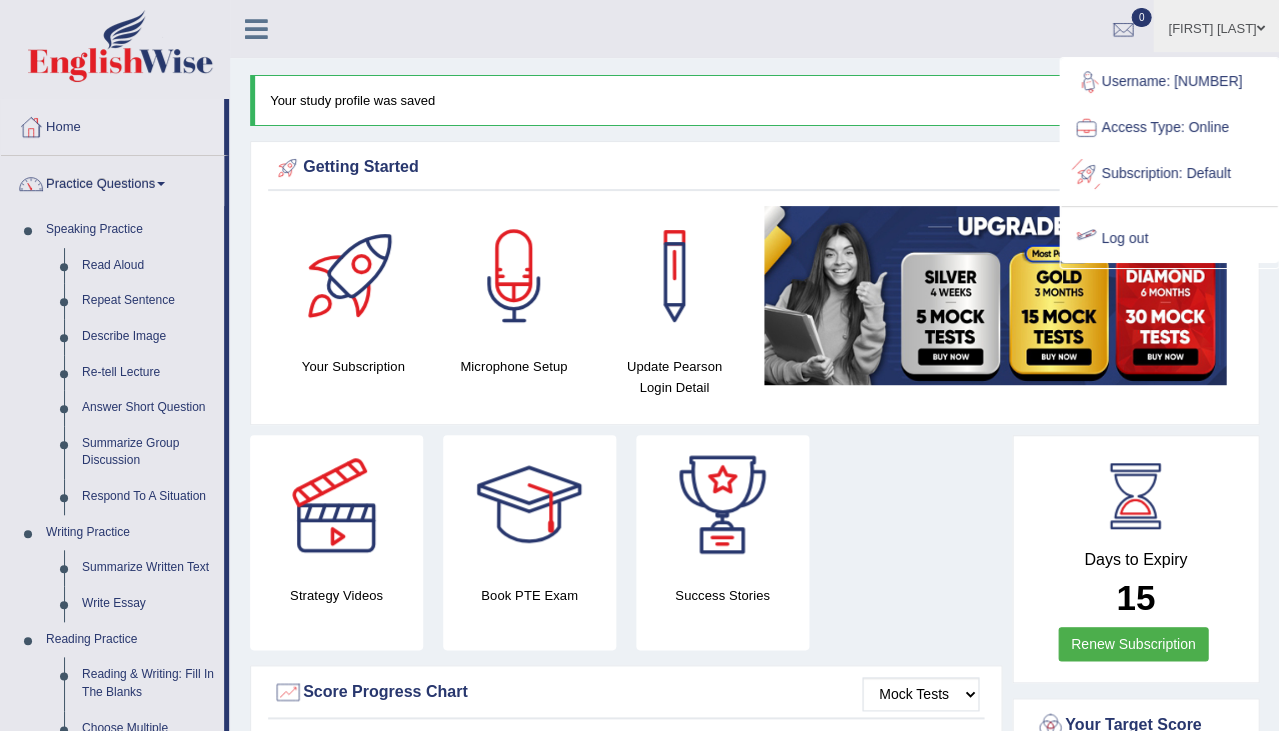 click on "Log out" at bounding box center [1169, 239] 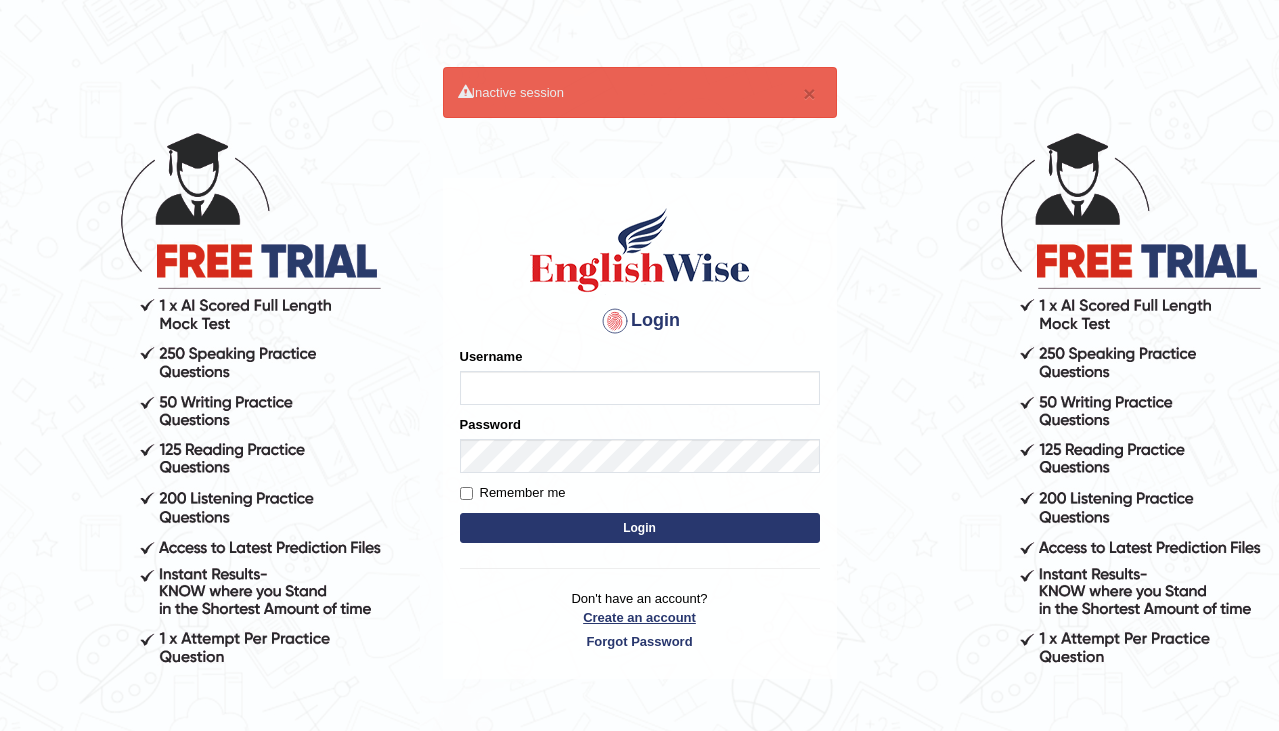 scroll, scrollTop: 0, scrollLeft: 0, axis: both 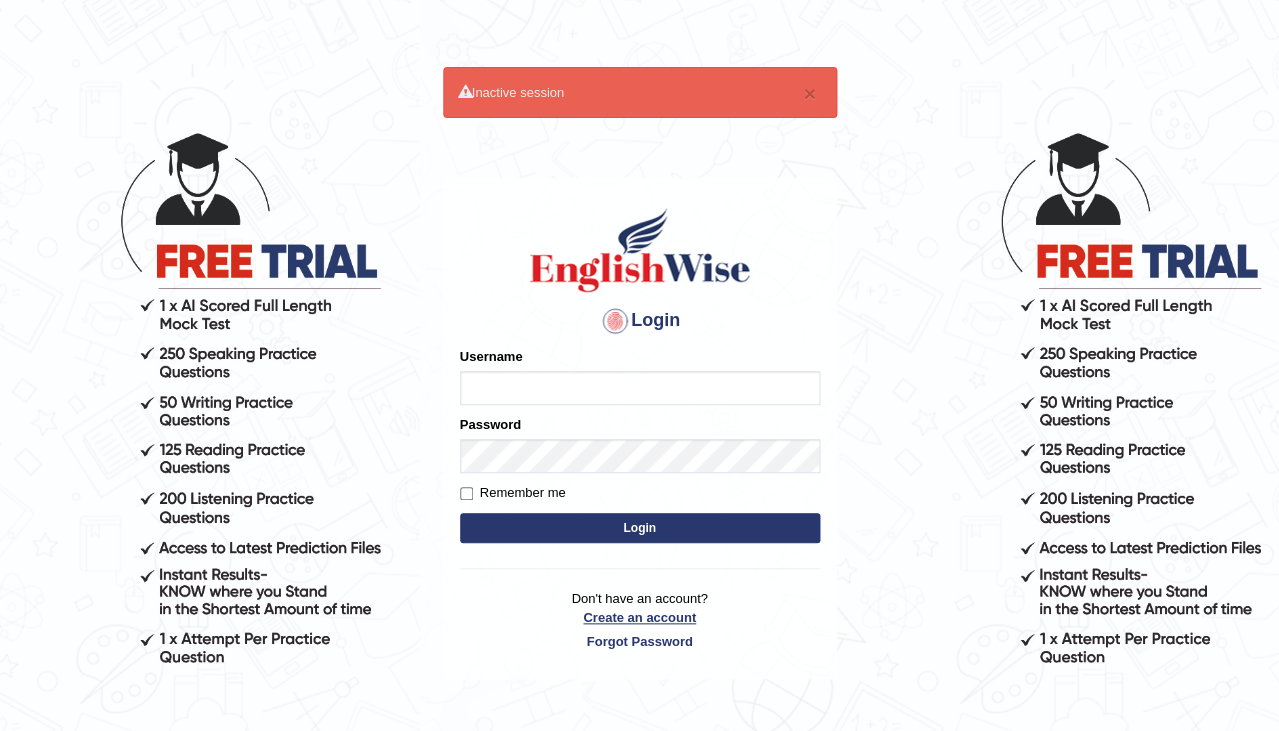 click on "Create an account" at bounding box center (640, 617) 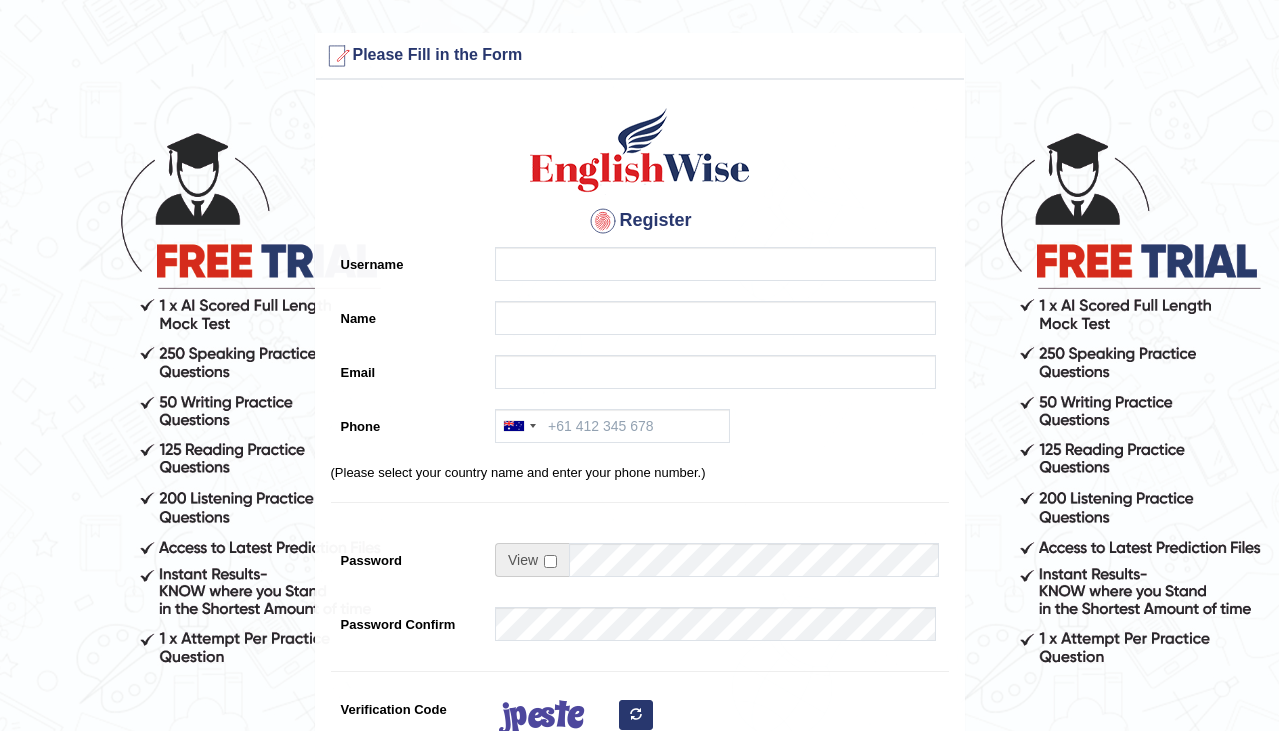 scroll, scrollTop: 0, scrollLeft: 0, axis: both 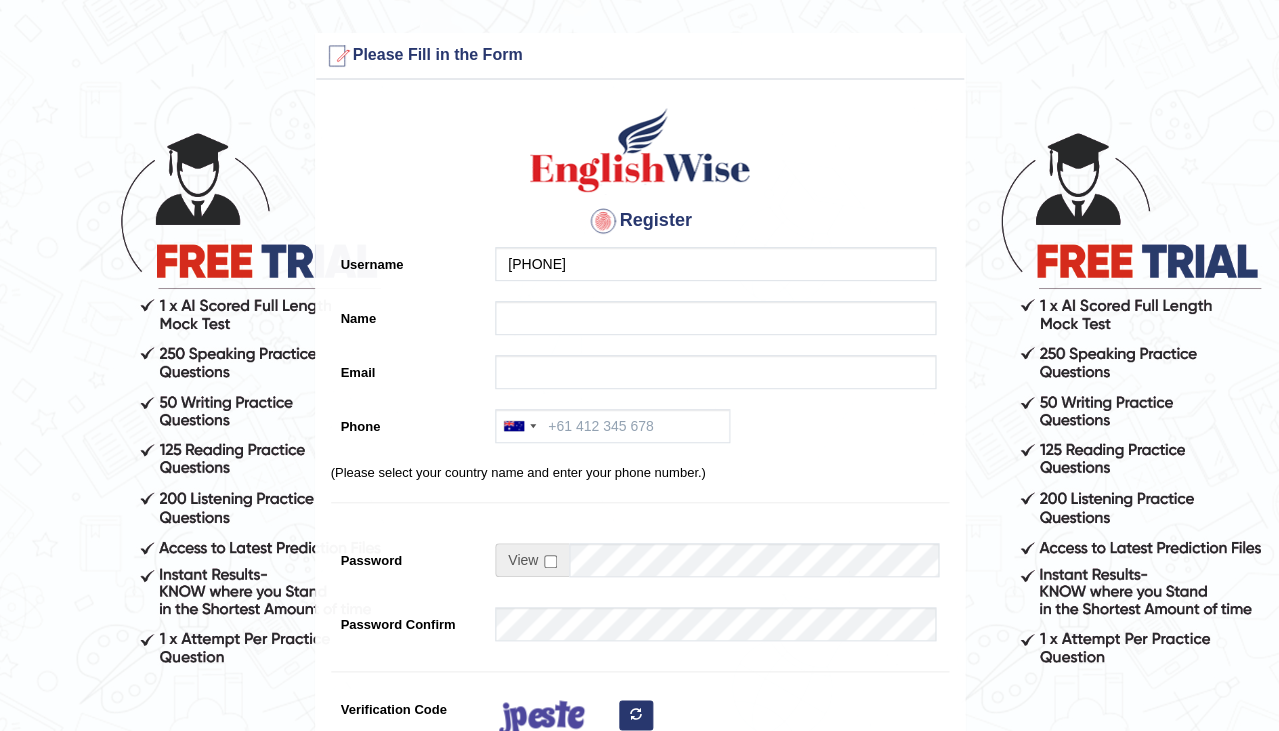 type on "[PHONE]" 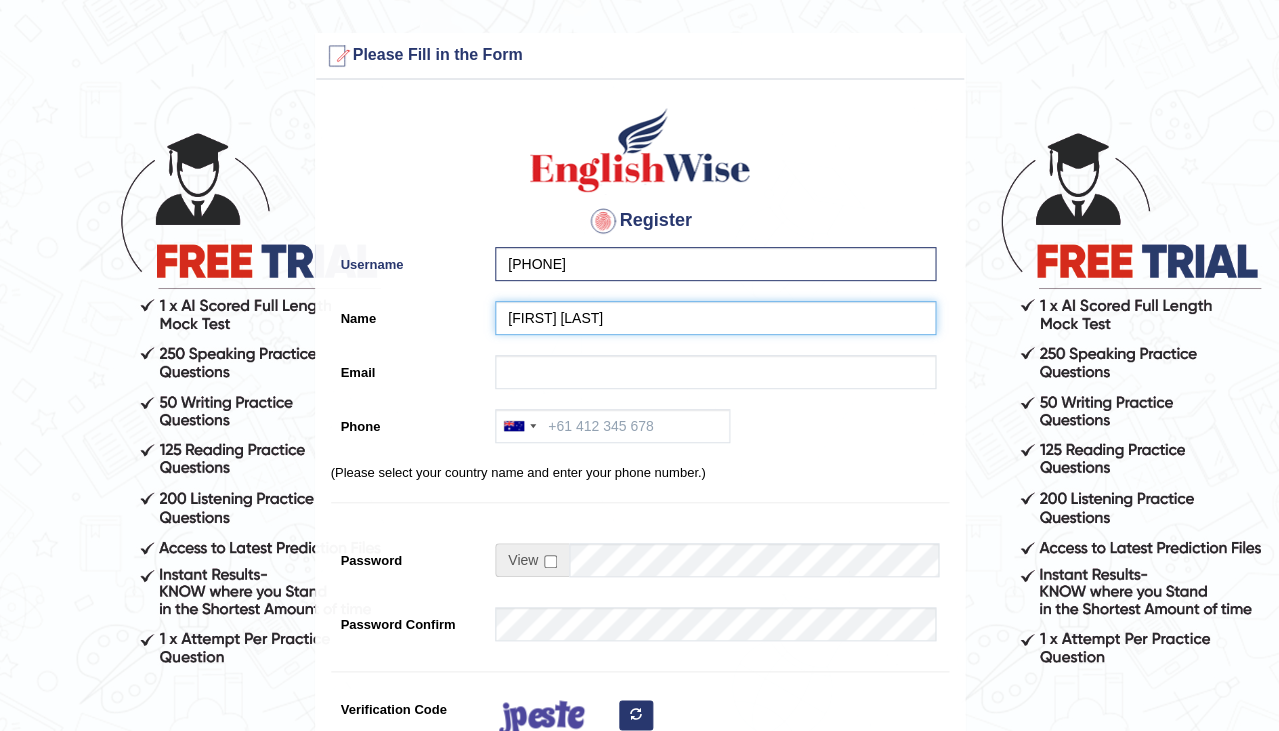 type on "[FIRST] [LAST]" 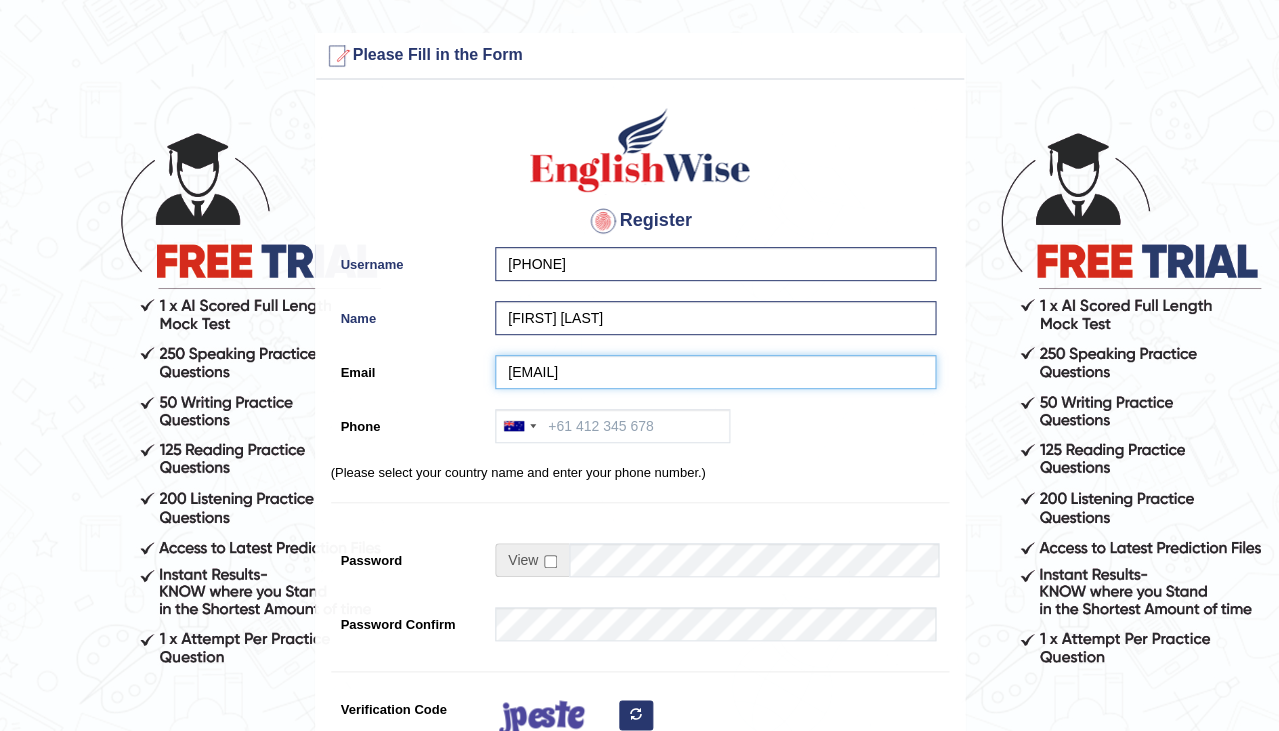 type on "deep06077@gmail.com" 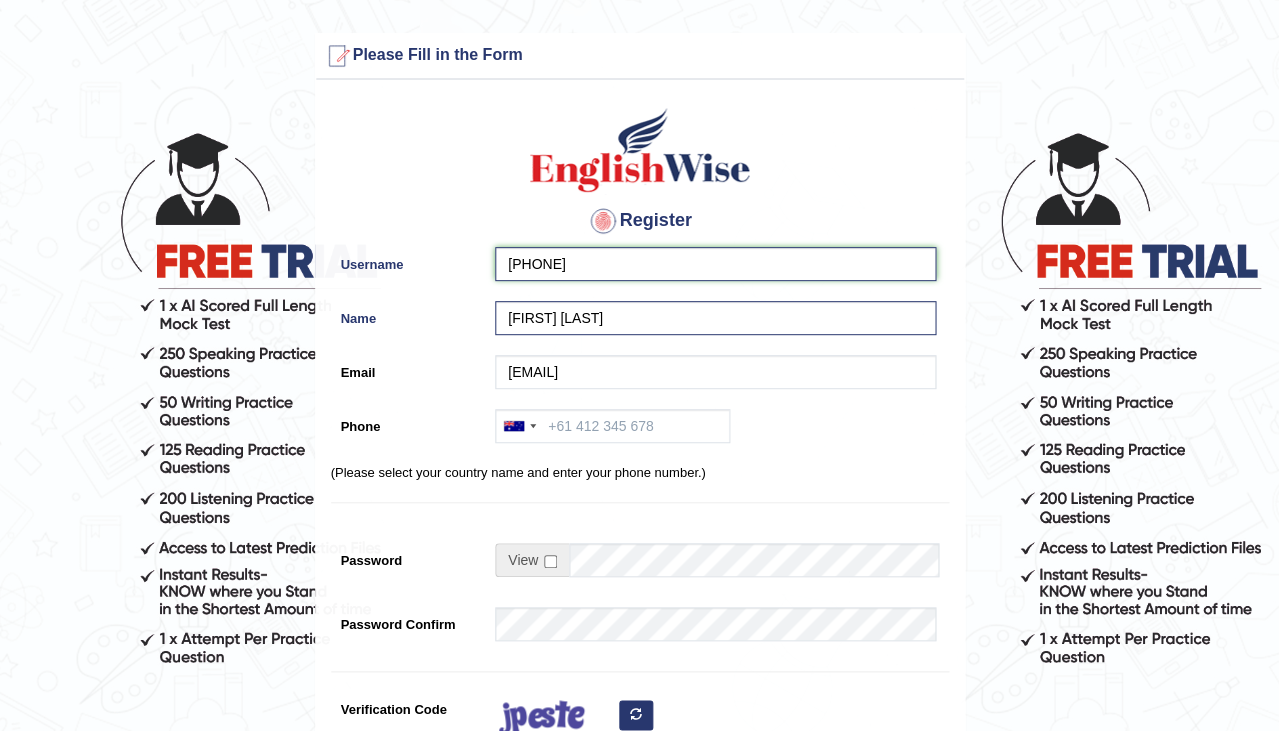 click on "0421250247" at bounding box center (715, 264) 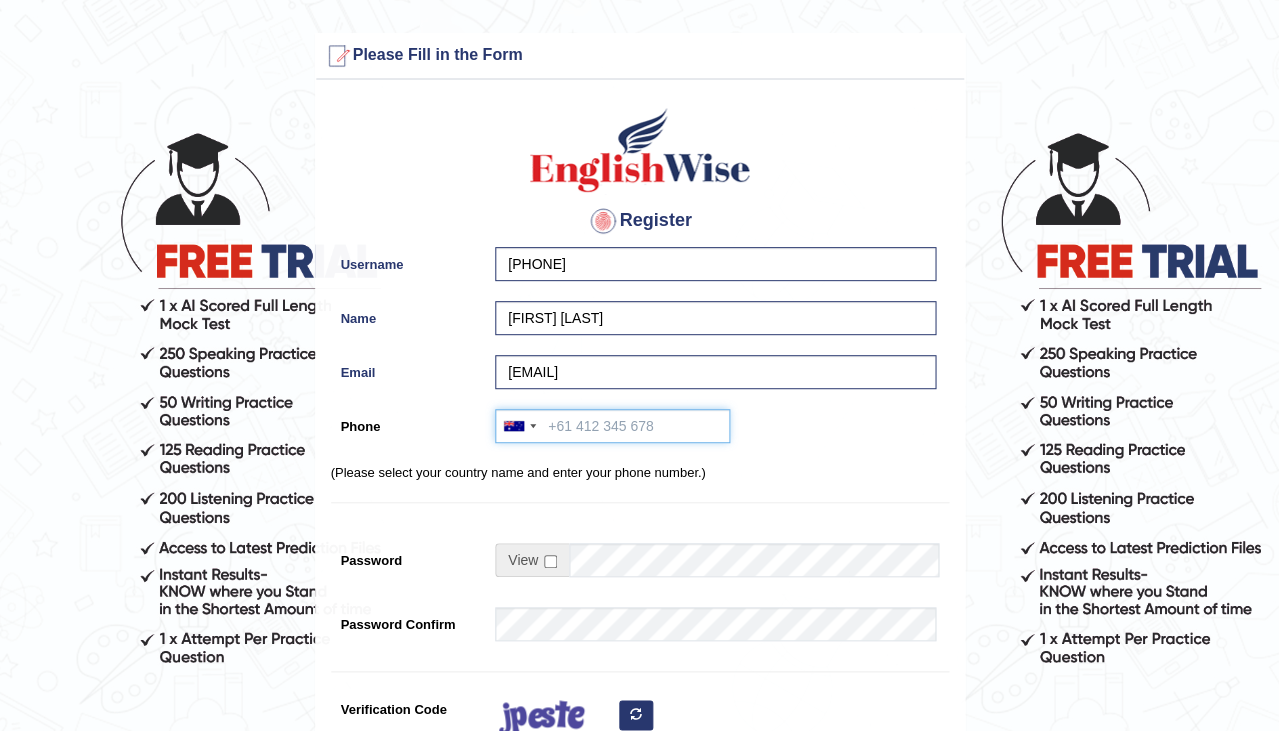 paste on "0421250247" 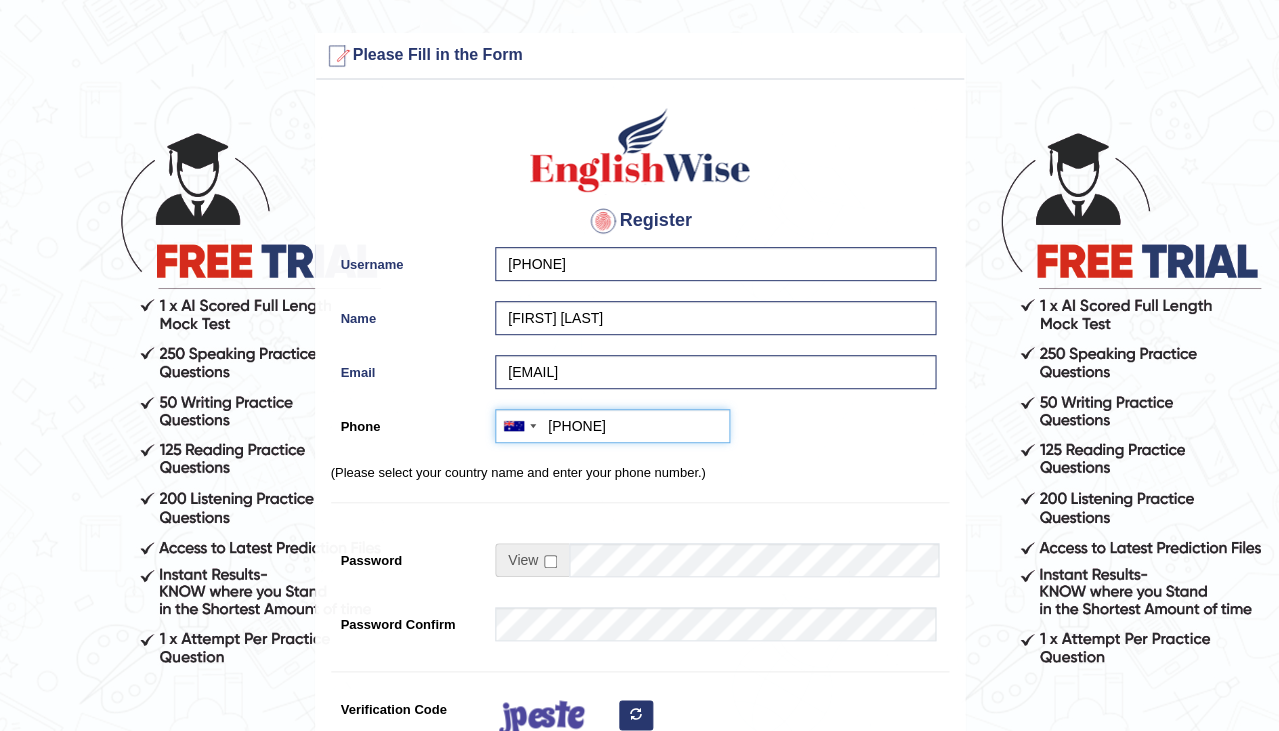 type on "0421250247" 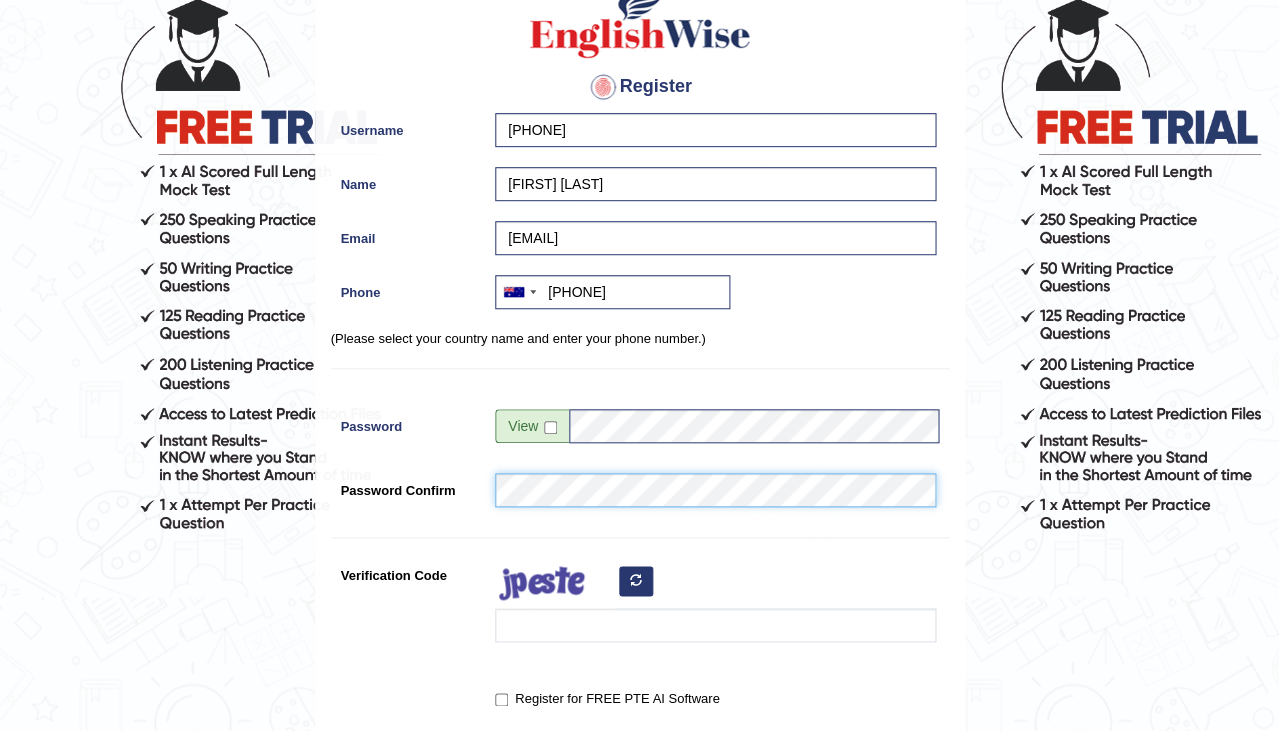 scroll, scrollTop: 134, scrollLeft: 0, axis: vertical 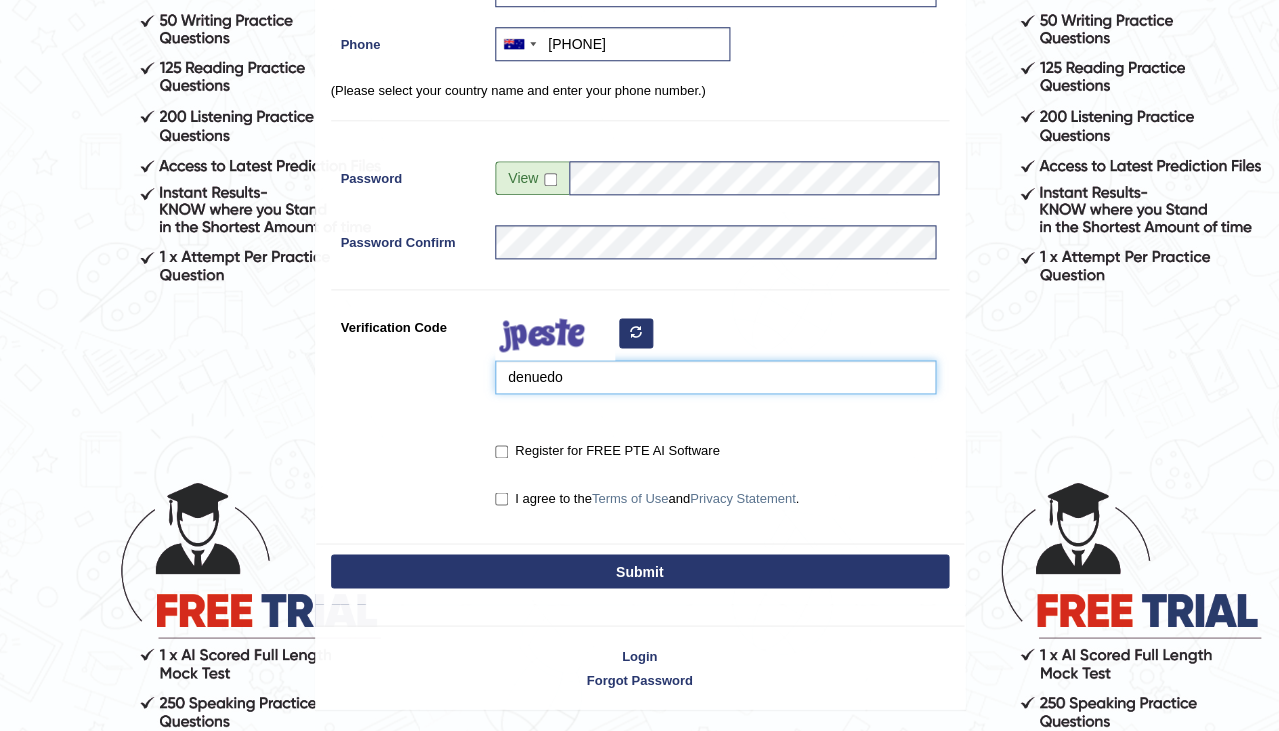 type on "denuedo" 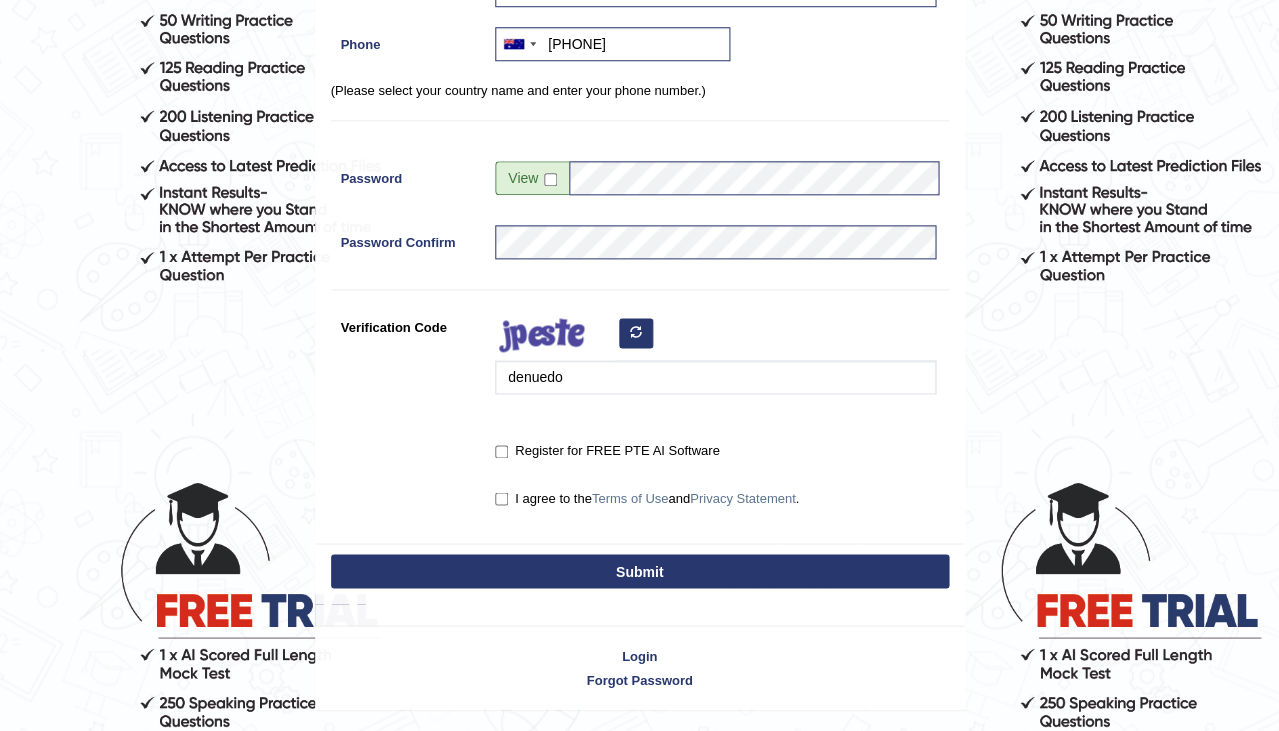 click on "Register for FREE PTE AI Software" at bounding box center (501, 451) 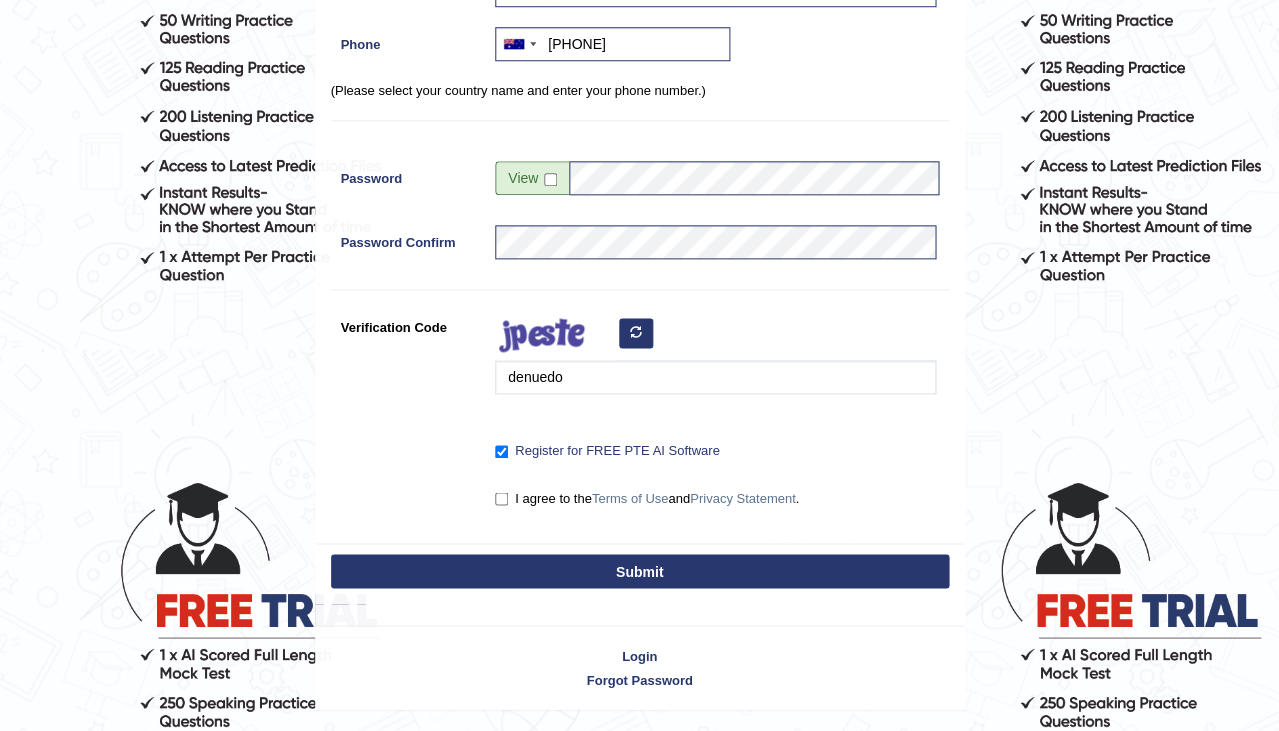 click on "I agree to the  Terms of Use  and  Privacy Statement ." at bounding box center [501, 498] 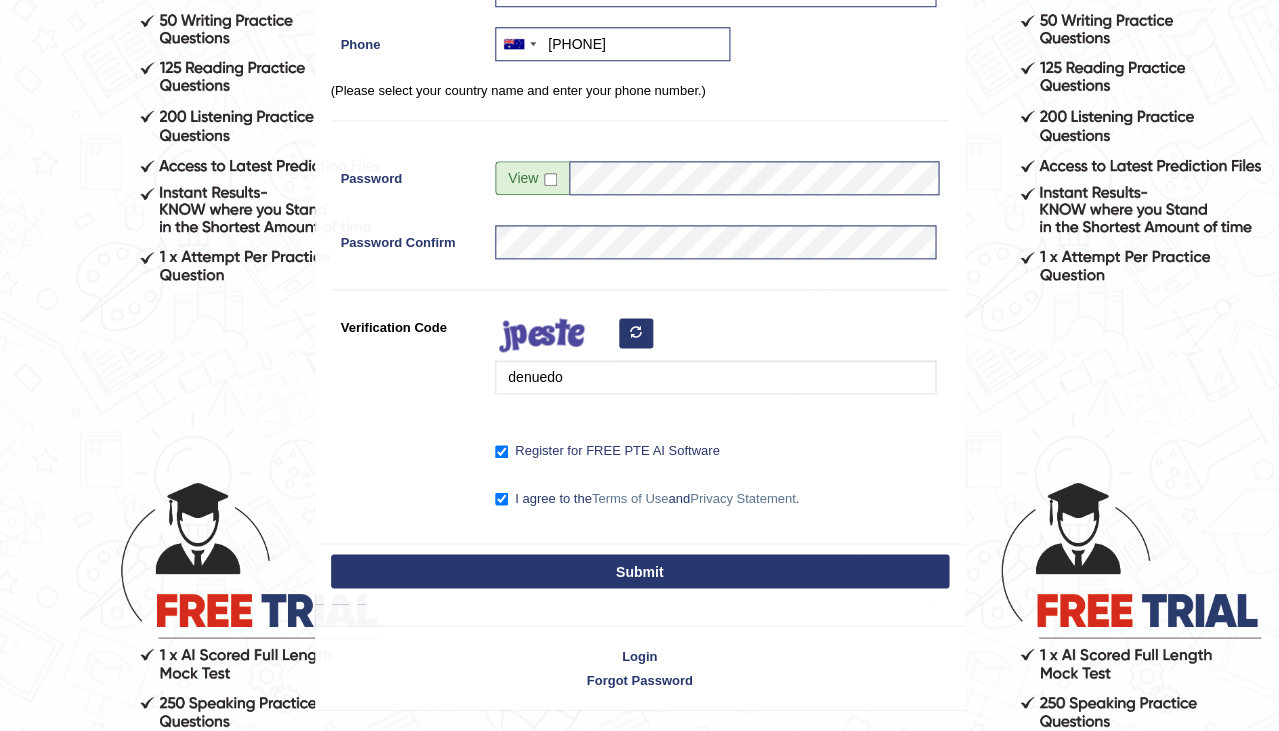 click on "Submit" at bounding box center (640, 571) 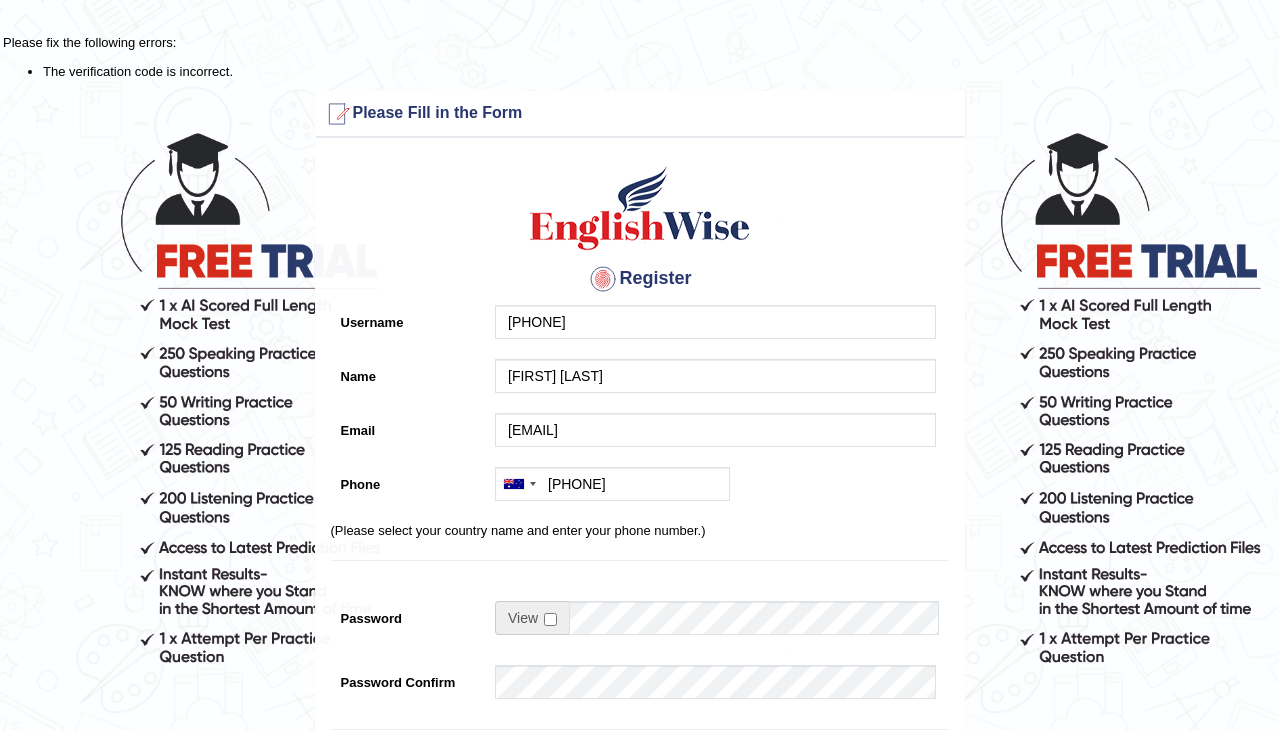 scroll, scrollTop: 0, scrollLeft: 0, axis: both 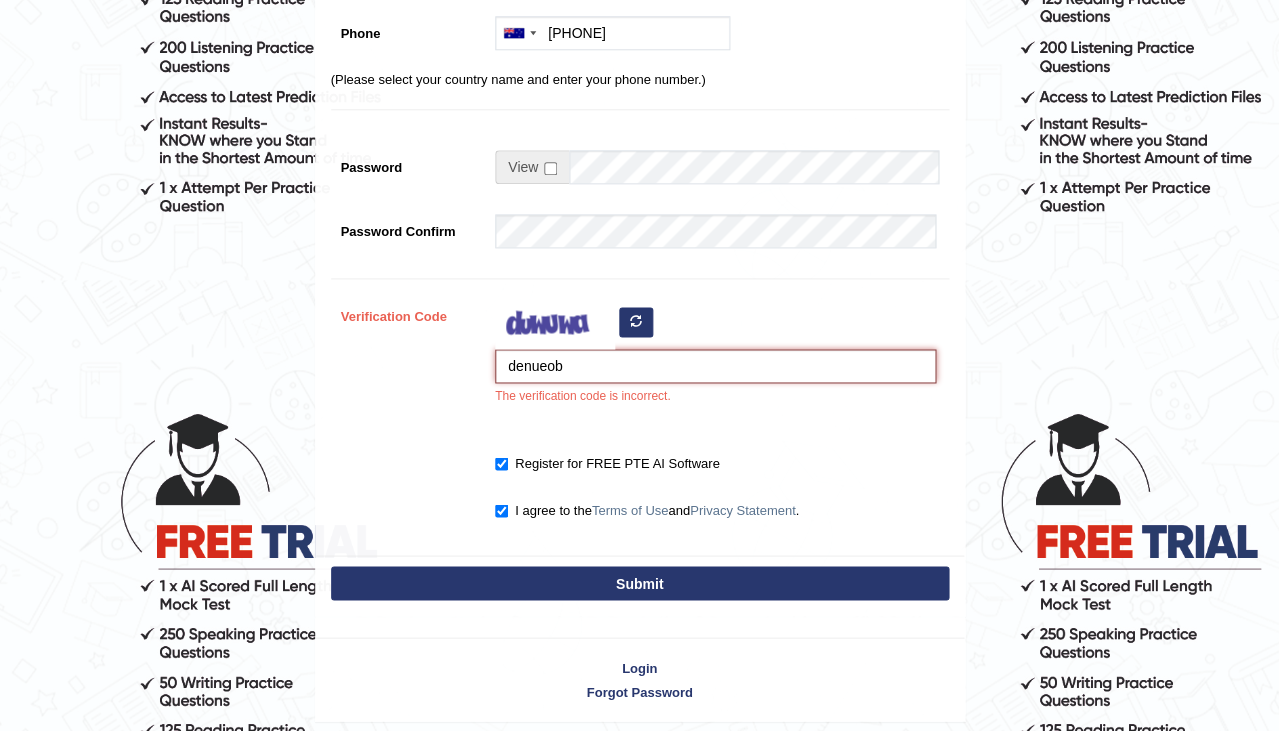 type on "denueob" 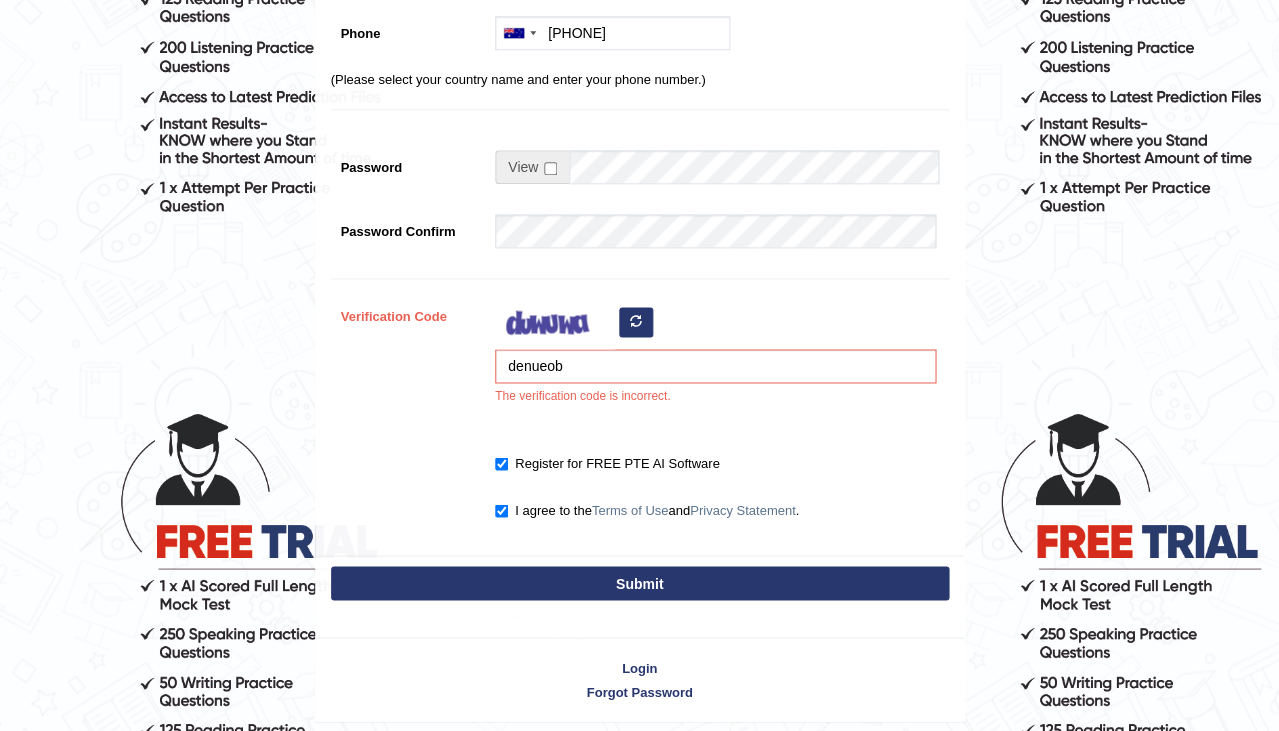 click on "Submit" at bounding box center (640, 583) 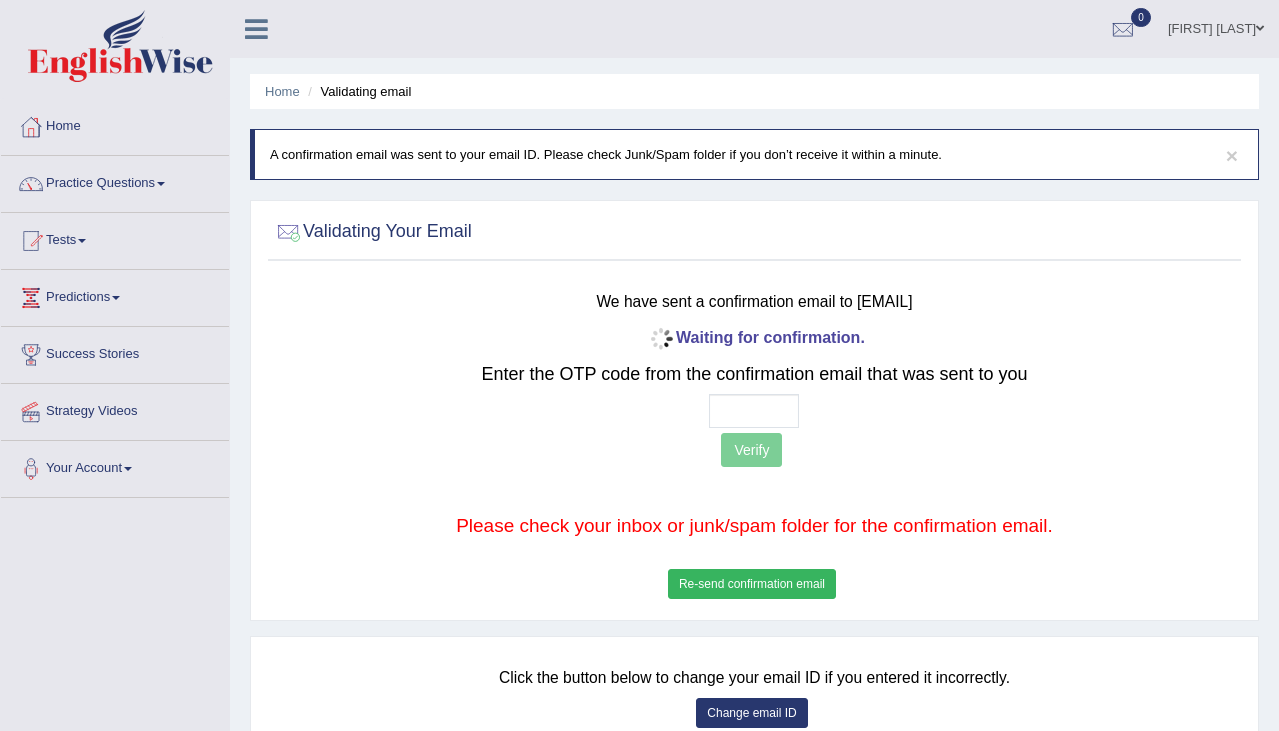 scroll, scrollTop: 0, scrollLeft: 0, axis: both 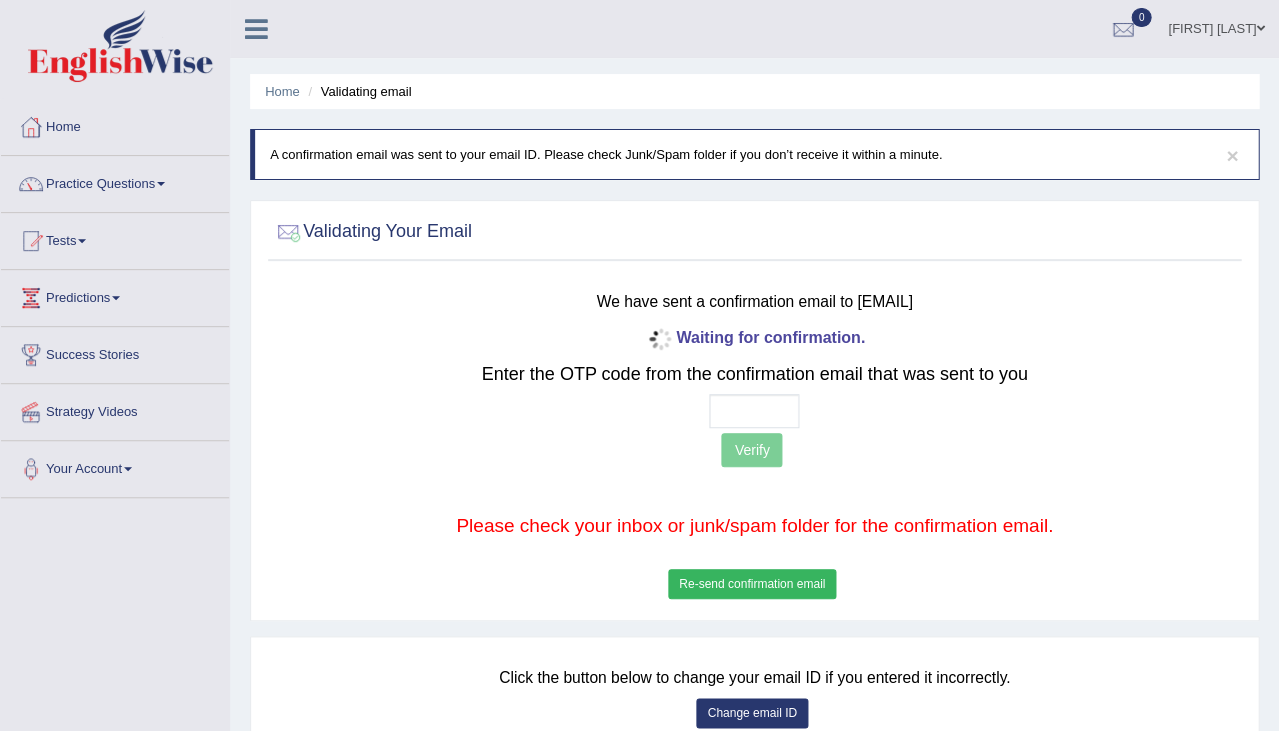click at bounding box center [754, 411] 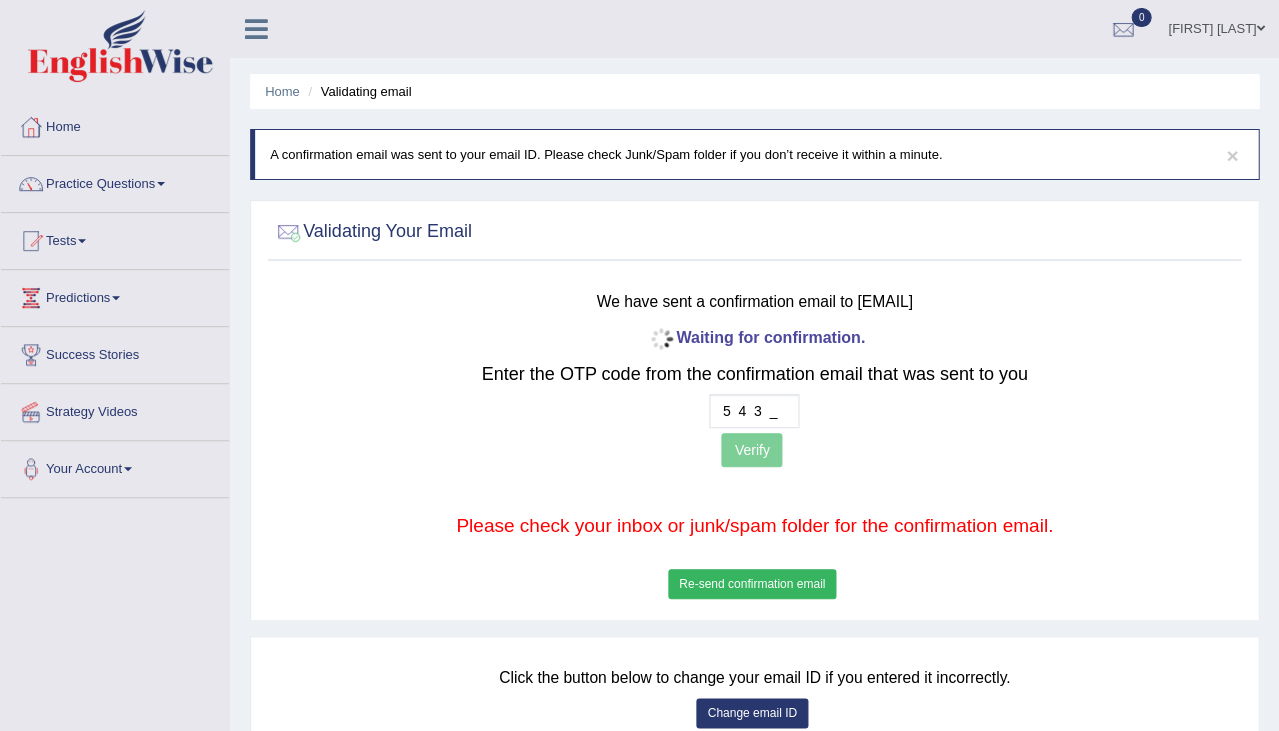 type on "5  4  3  7" 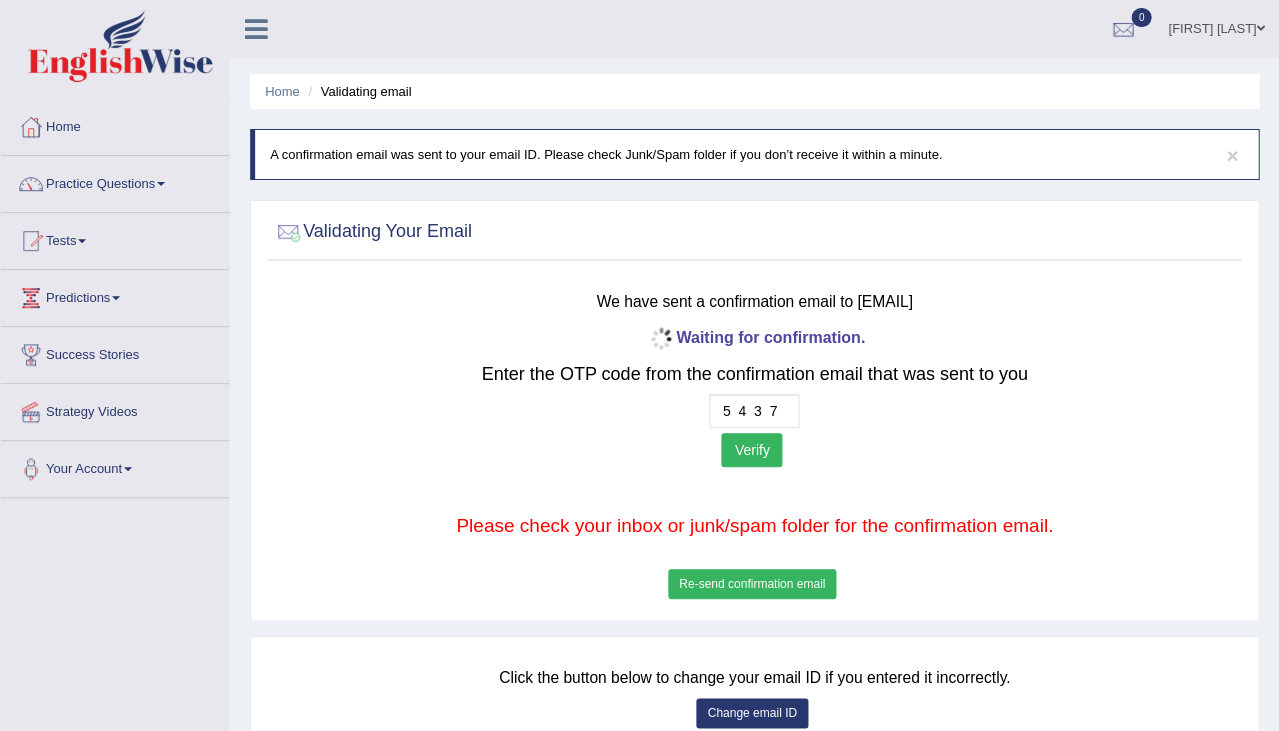 click on "Verify" at bounding box center [751, 450] 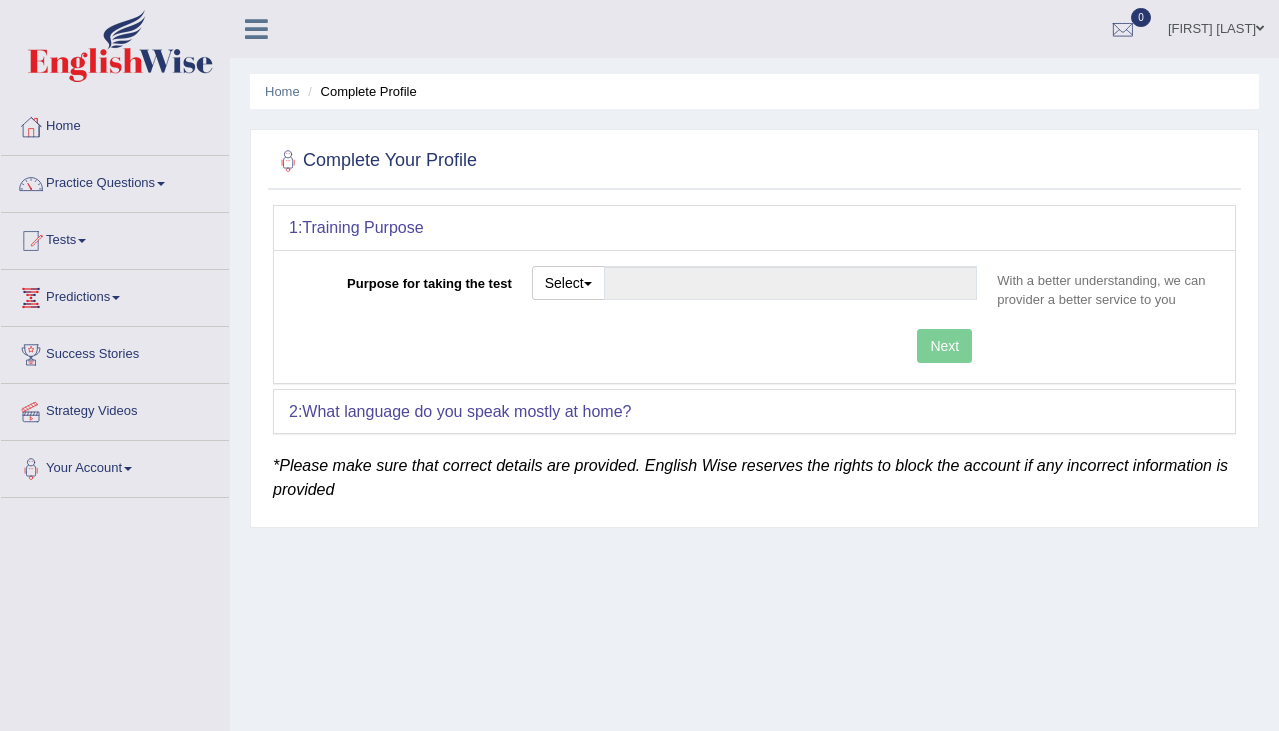 scroll, scrollTop: 0, scrollLeft: 0, axis: both 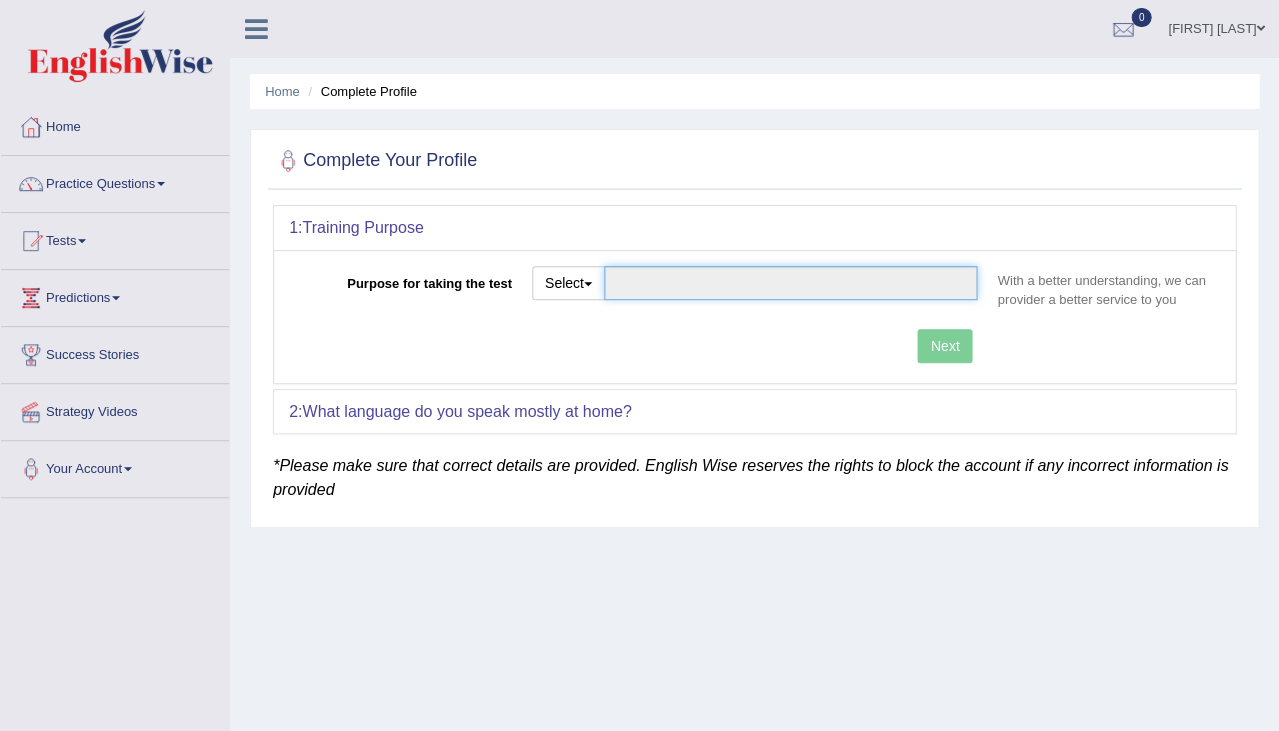 click on "Purpose for taking the test" at bounding box center [791, 283] 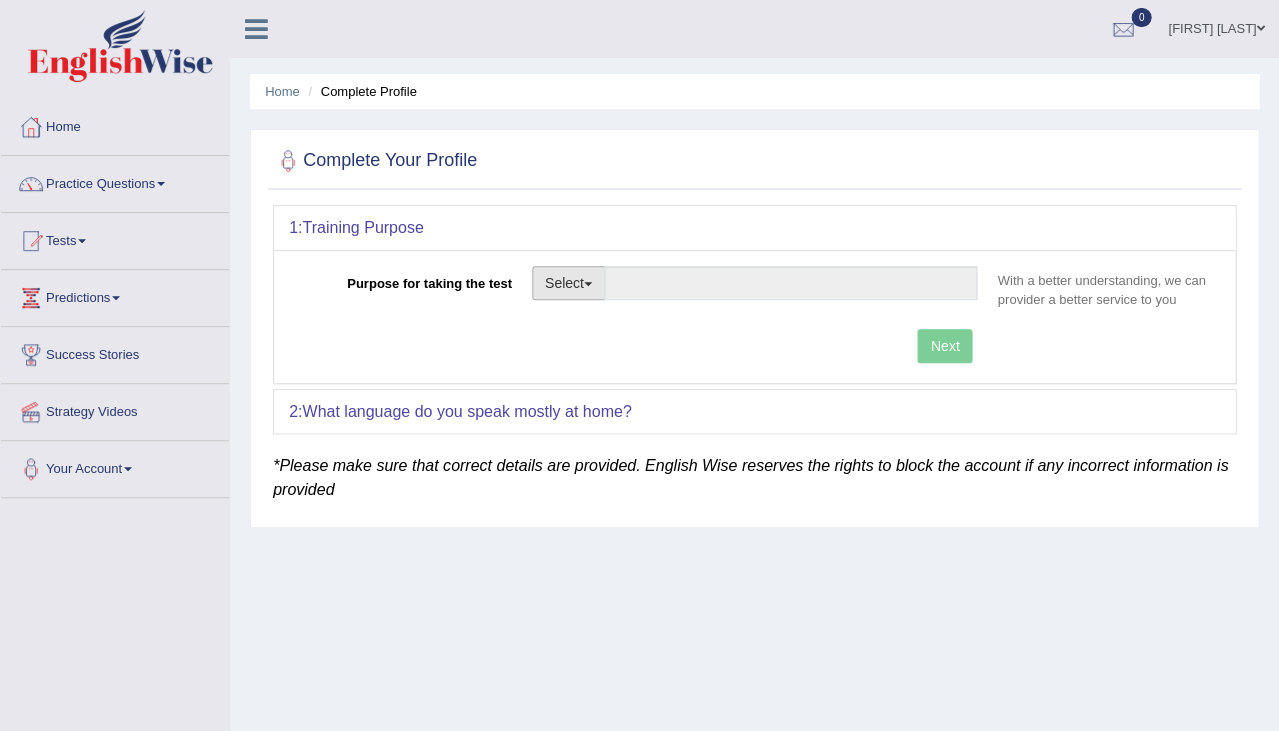 click on "Select" at bounding box center [568, 283] 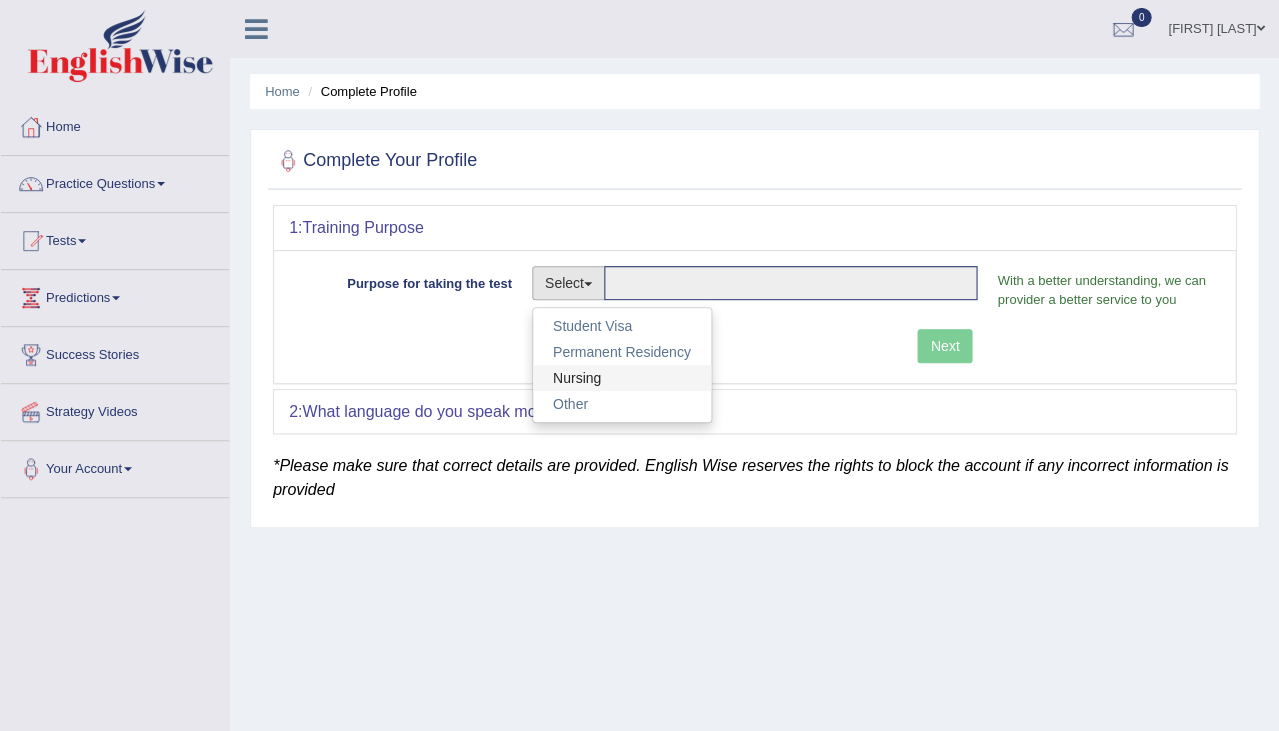 click on "Nursing" at bounding box center (622, 378) 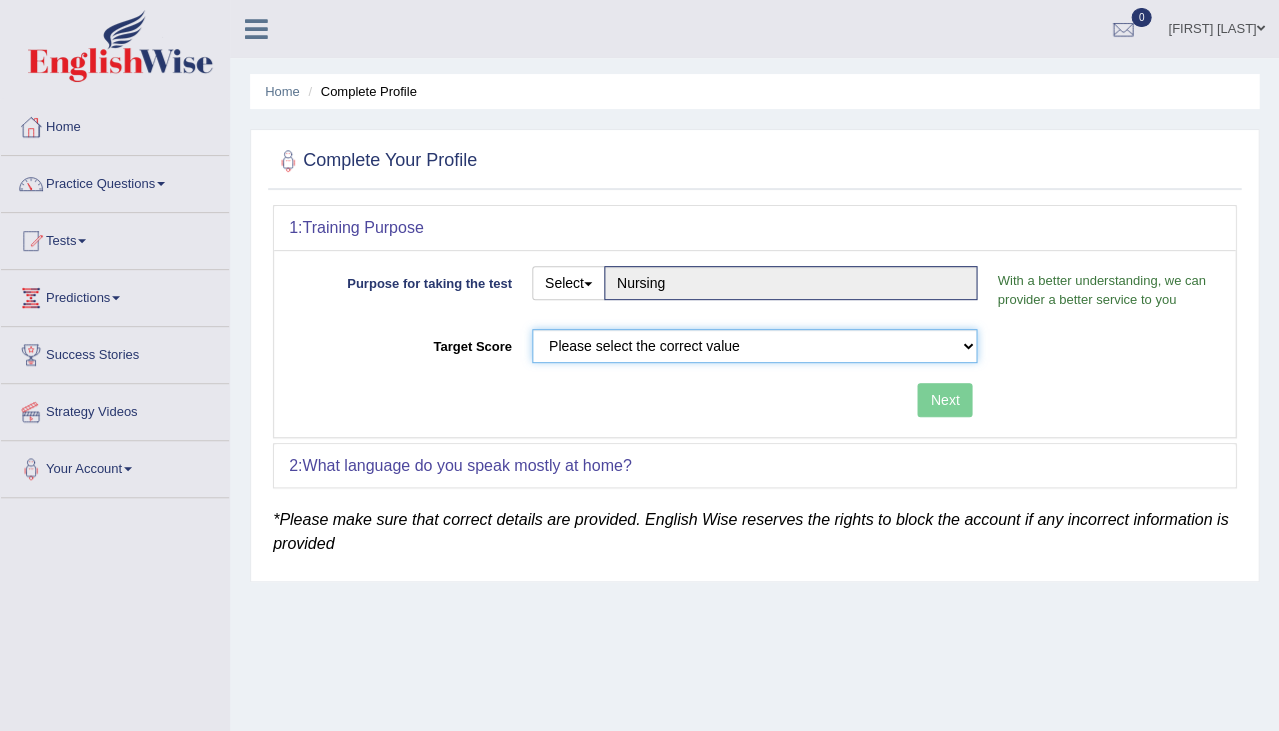 select on "65" 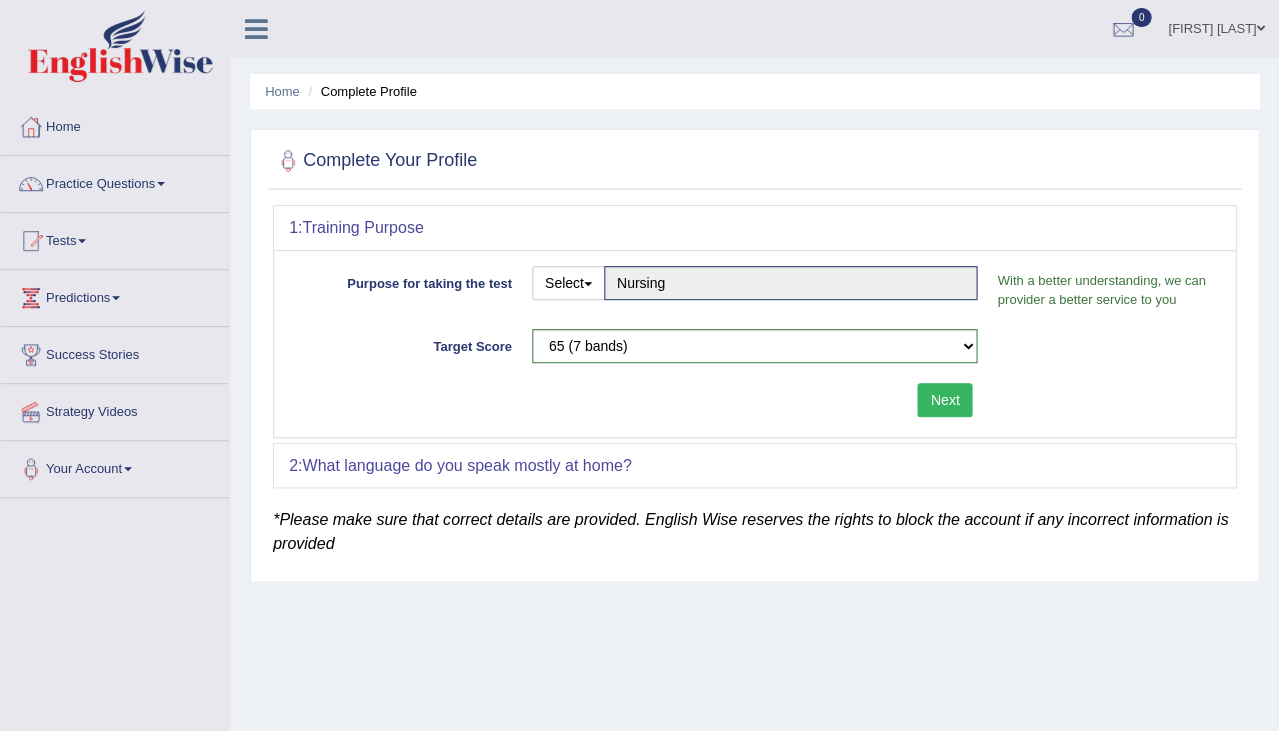 click on "Next" at bounding box center [944, 400] 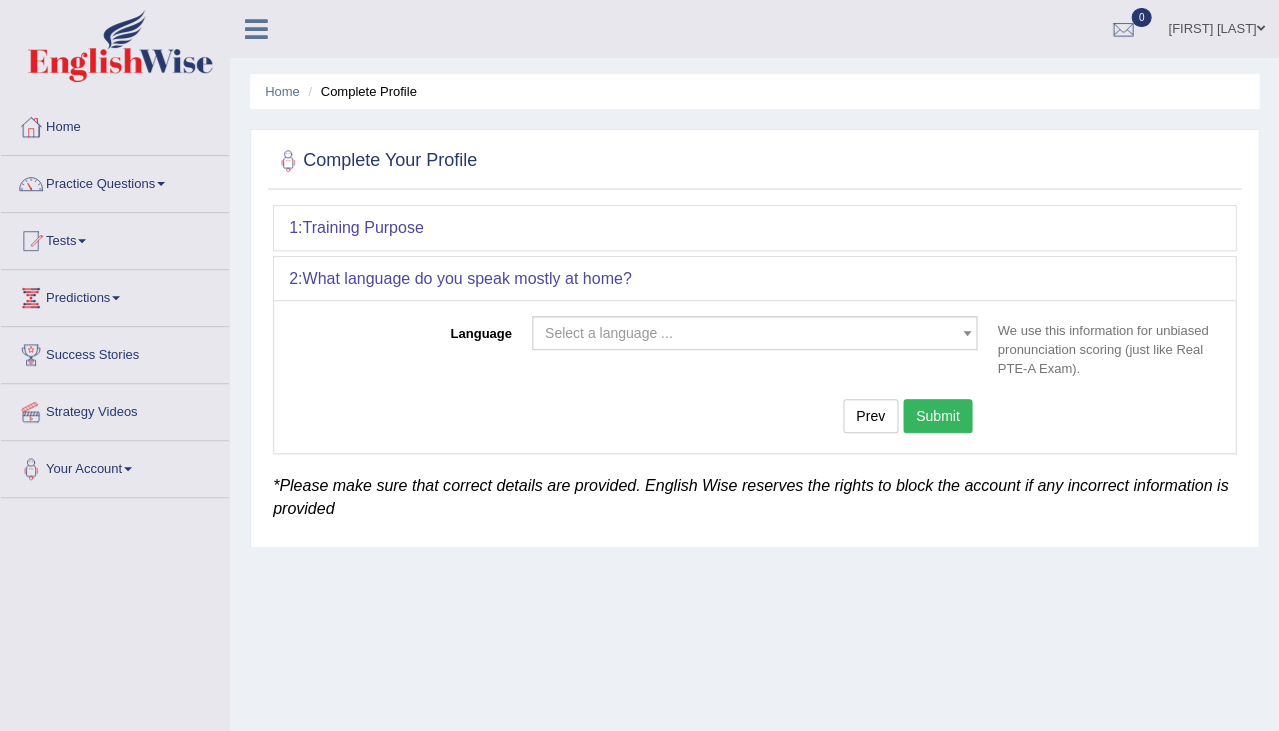 click on "Select a language ...
Afrikaans
Albanian
Amharic
Arabic
Armenian
Ashanti
Azeri
Basque
Byelorussian
Bengali
Bosnian
Bulgarian
Burmese
Catalan
Cebuano
Chichewa
Chinese-Mandarin
Chinese-Cantonese/Yue
Chinese-Hakka
Danish
Farsi, Eastern (Dari)
Dutch
English
French
German
Gujurati
Hindi
Italian
Indonesian
Japanese
Javanese
Kannada
Kashmiri
Korean
Malyalam
Marathi
Marshallese
Nepalese
Norwegian
Pidgin English
Palauan
Portuguese
Punjabi
Romanian
Russian
Sinhalese
Spanish
Turkish
Tamil
Tagalog
Telugu
Trukese
Urdu
Uzbek
Vietnamese
Welsh
Wolof
Yapese
Yoruba
Zulu
Other
Select a language ..." at bounding box center (755, 338) 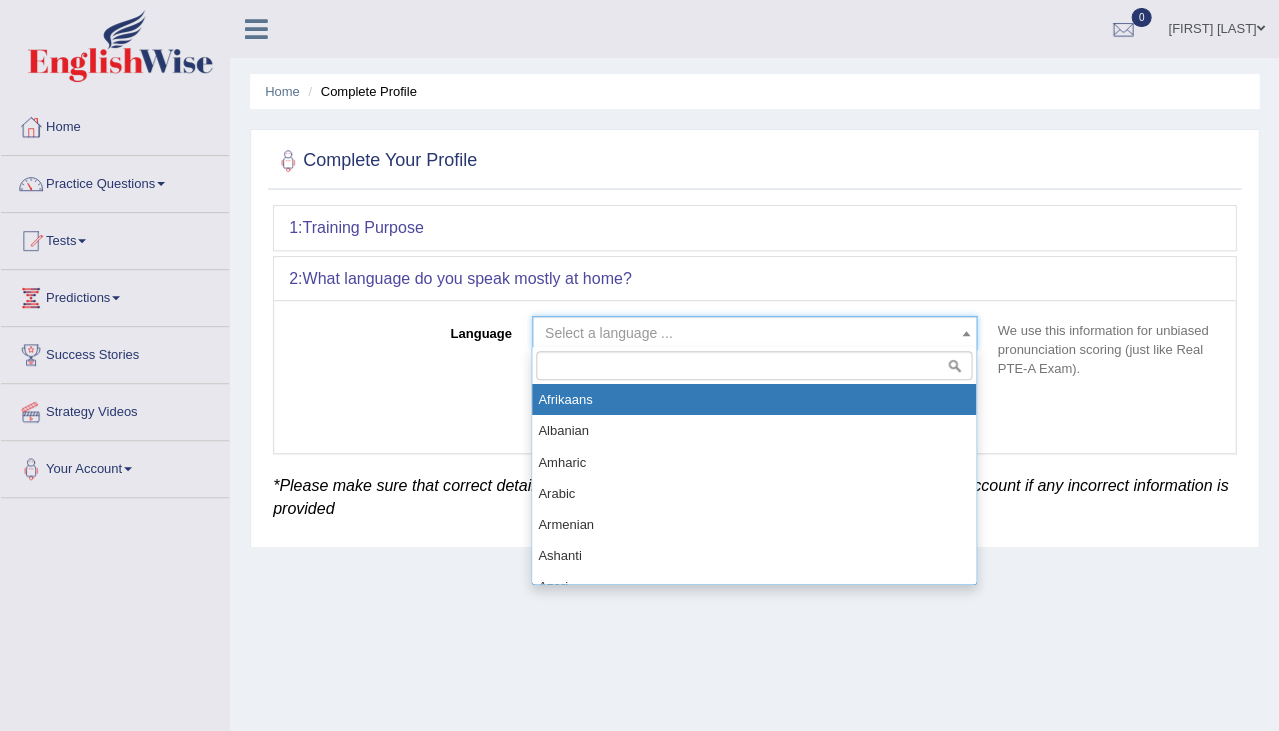 click on "Select a language ..." at bounding box center [749, 333] 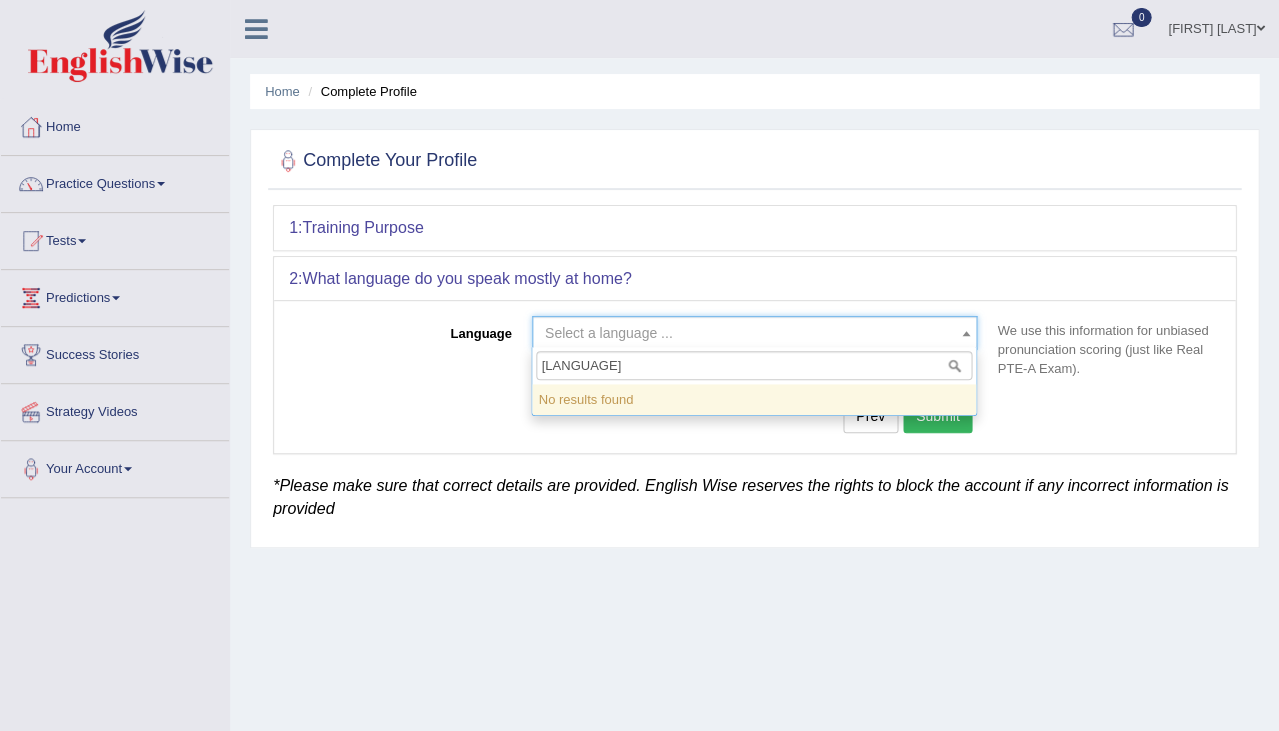 type on "punjabi" 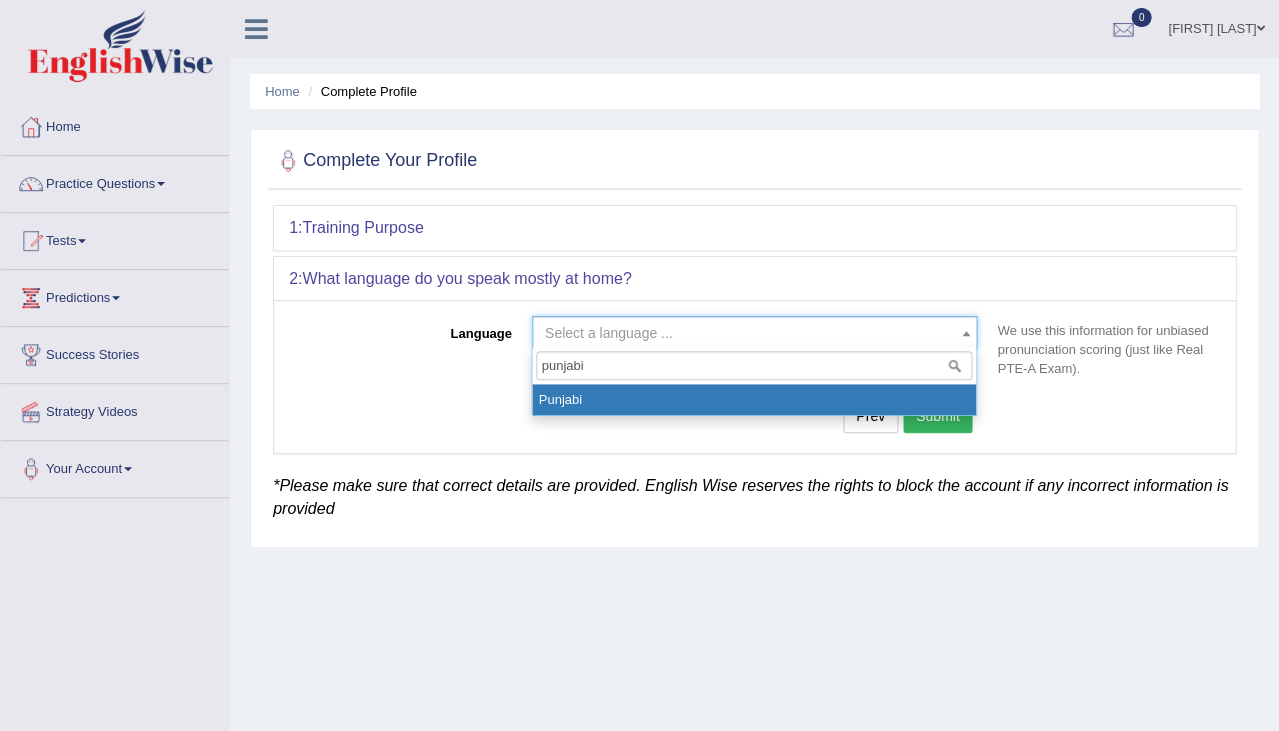 select on "Punjabi" 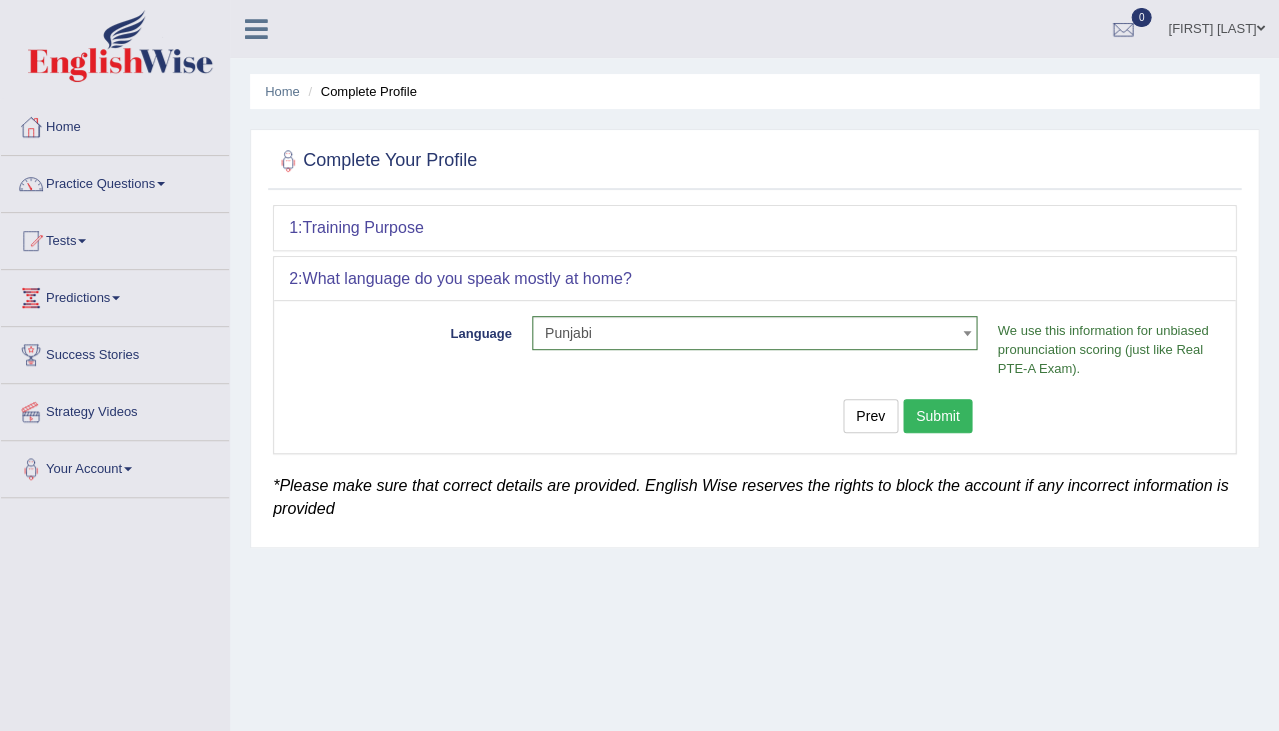 click on "Submit" at bounding box center [938, 416] 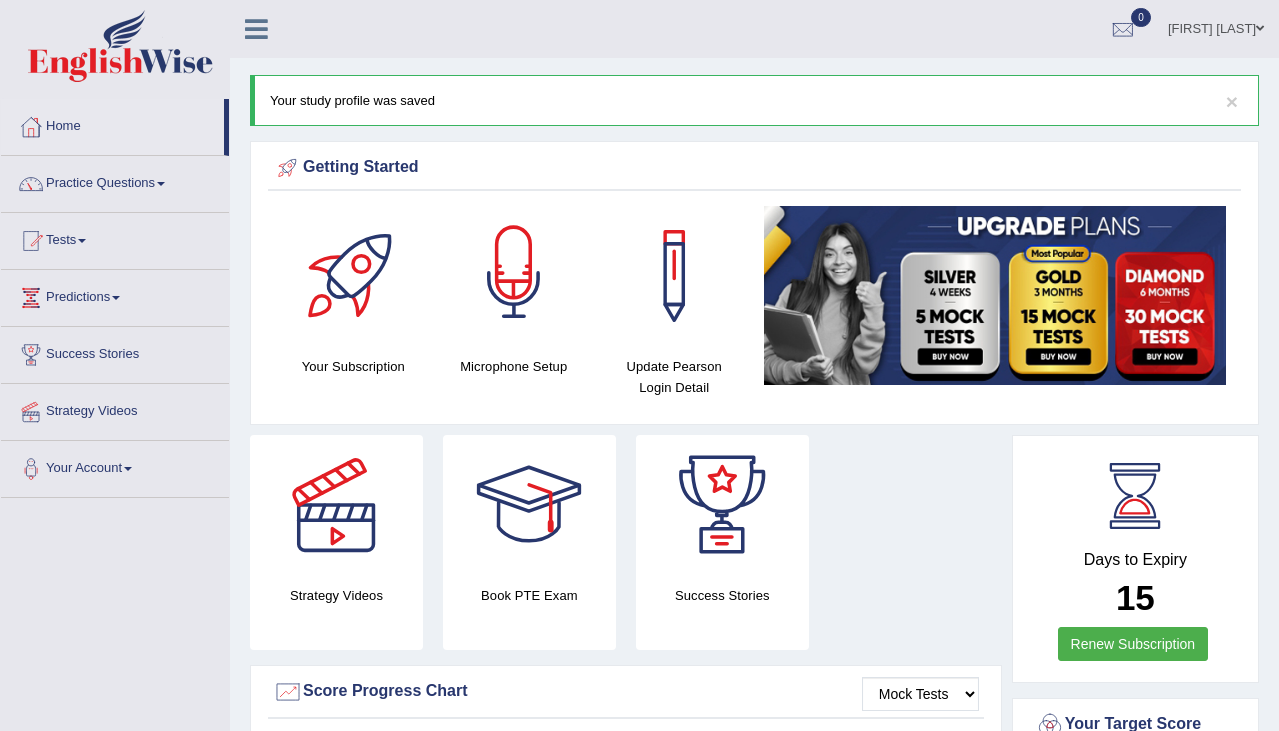 scroll, scrollTop: 0, scrollLeft: 0, axis: both 